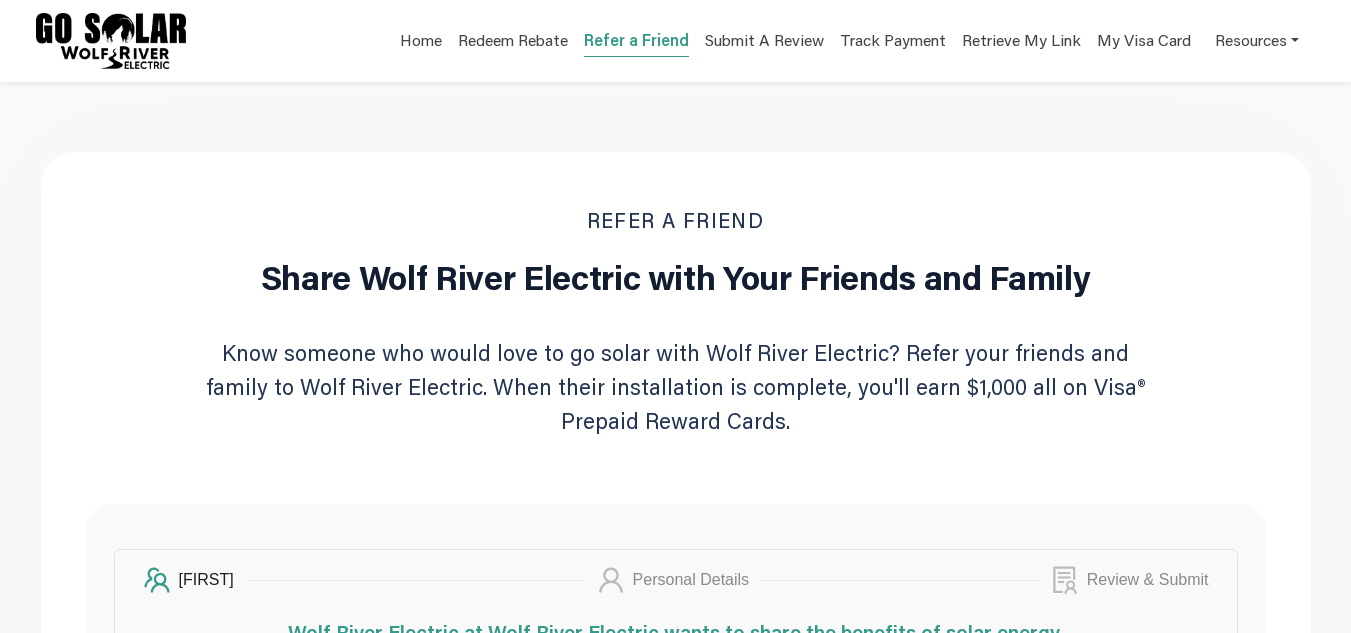 scroll, scrollTop: 0, scrollLeft: 0, axis: both 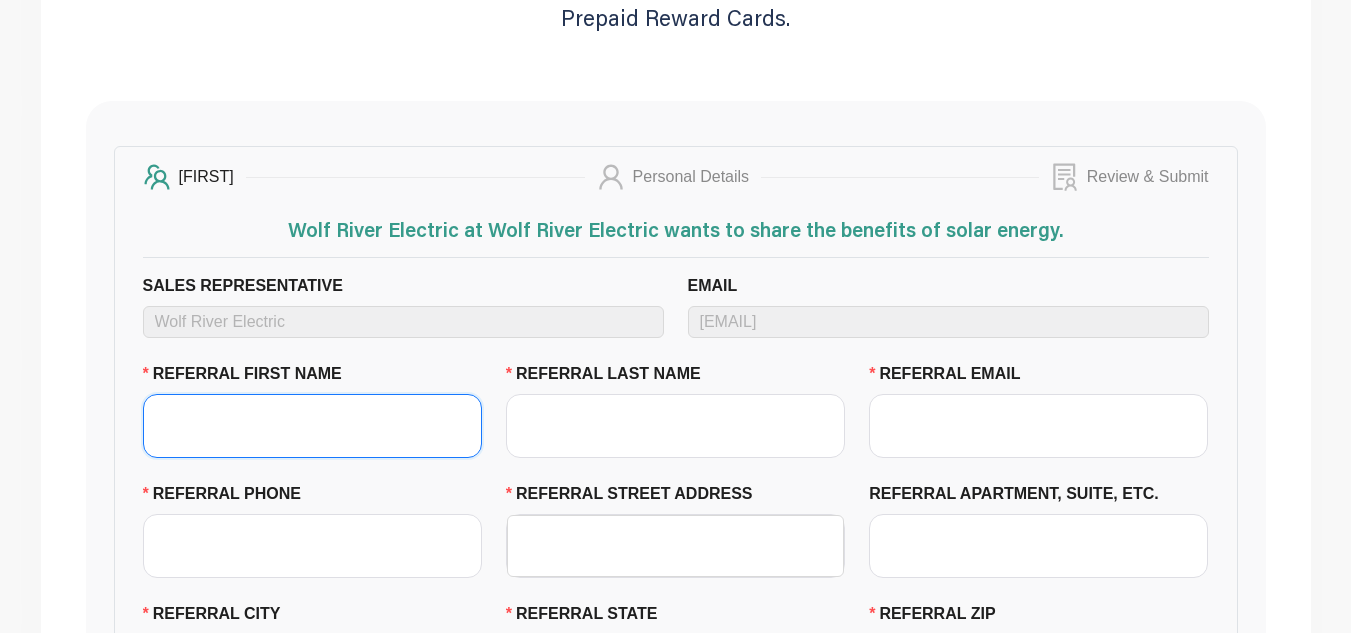 click on "REFERRAL FIRST NAME" at bounding box center [312, 426] 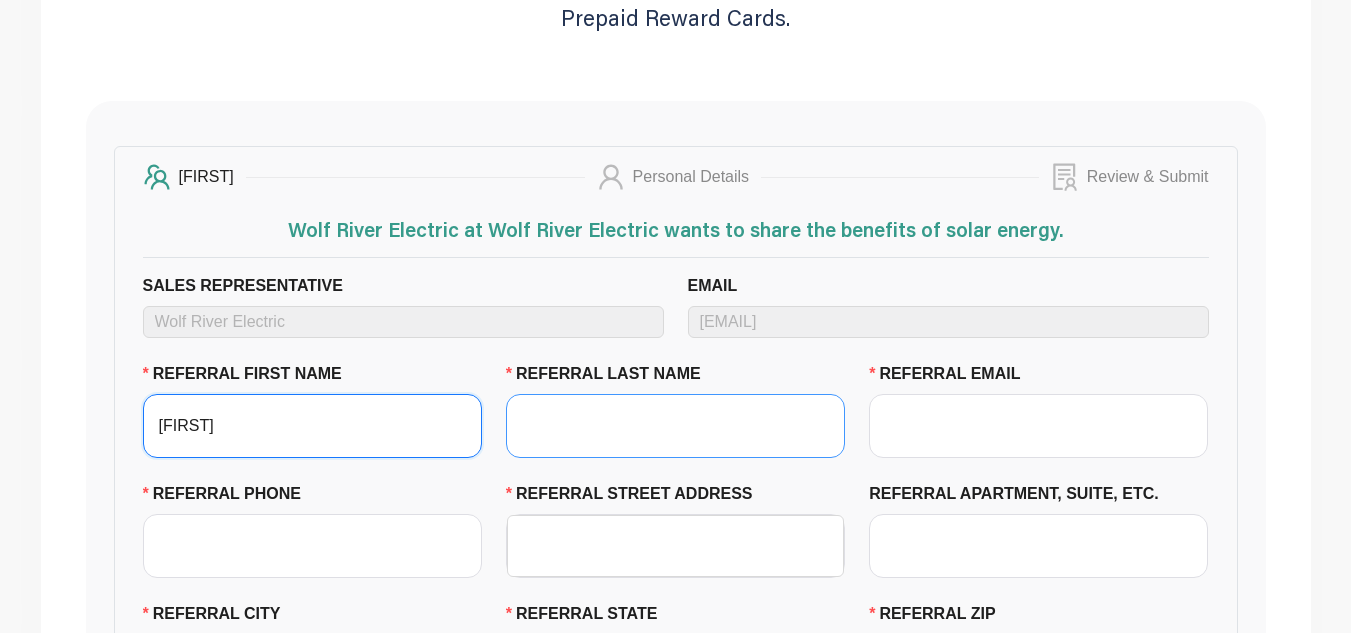 type on "[FIRST]" 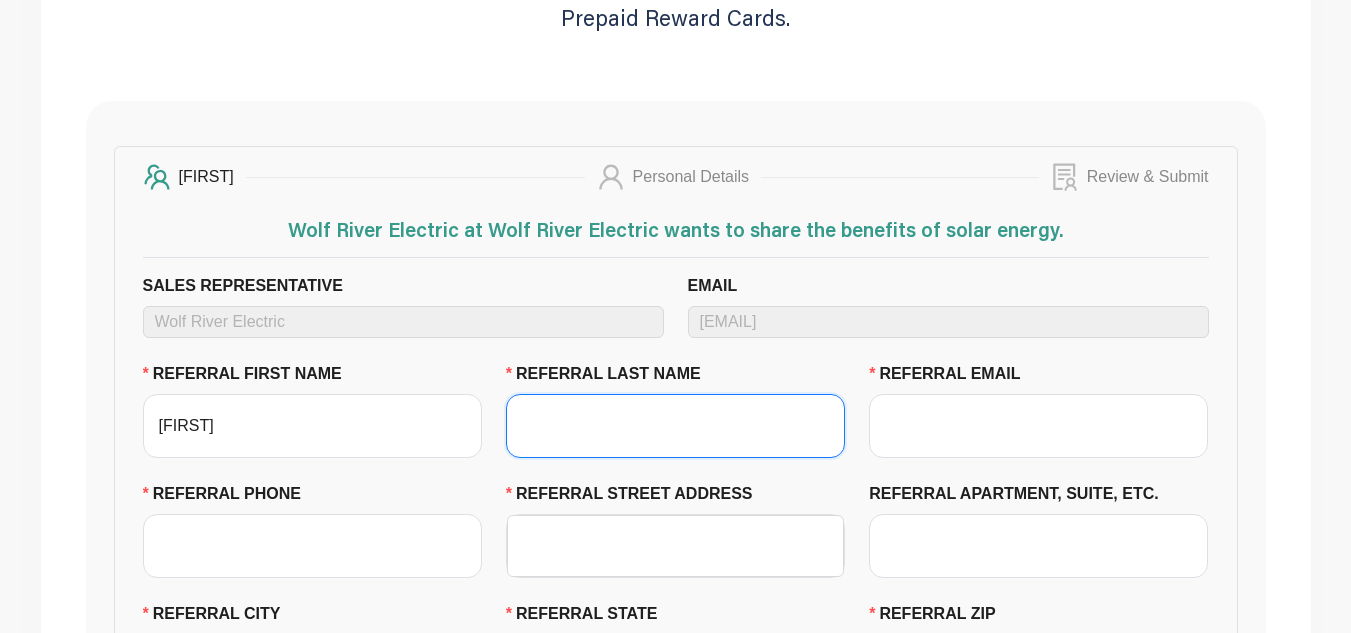 click on "REFERRAL LAST NAME" at bounding box center [675, 426] 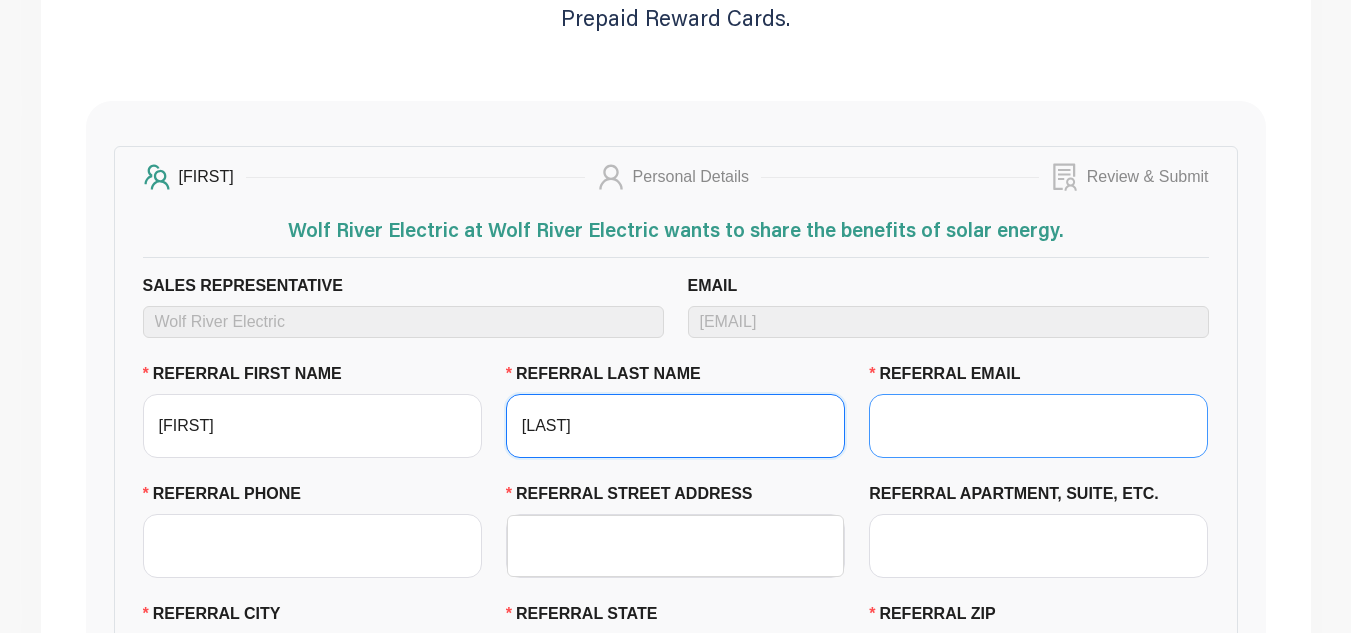 type on "[LAST]" 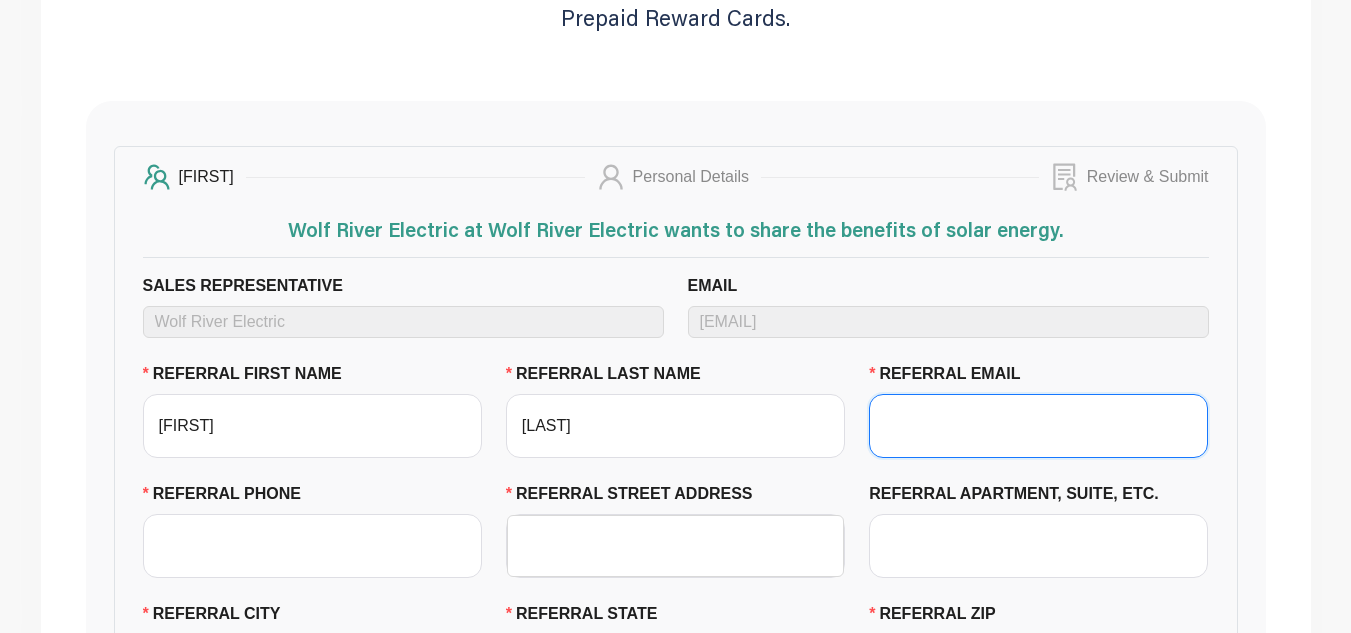 click on "REFERRAL EMAIL" at bounding box center [1038, 426] 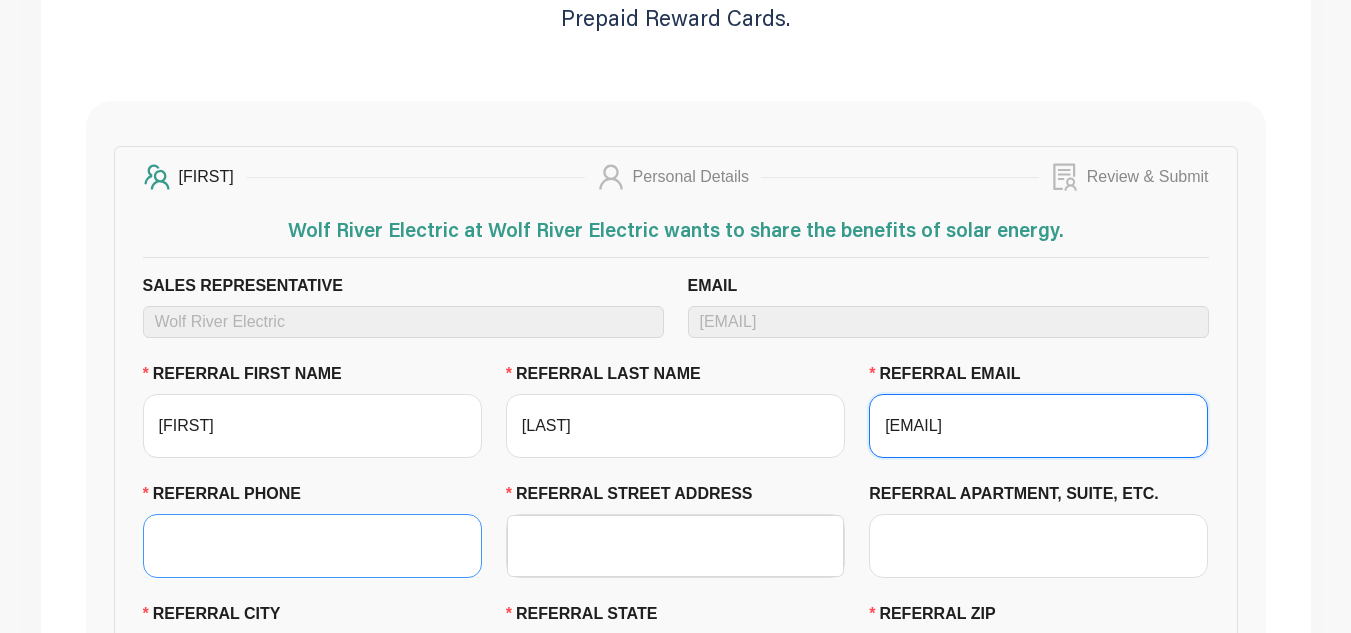 type on "[EMAIL]" 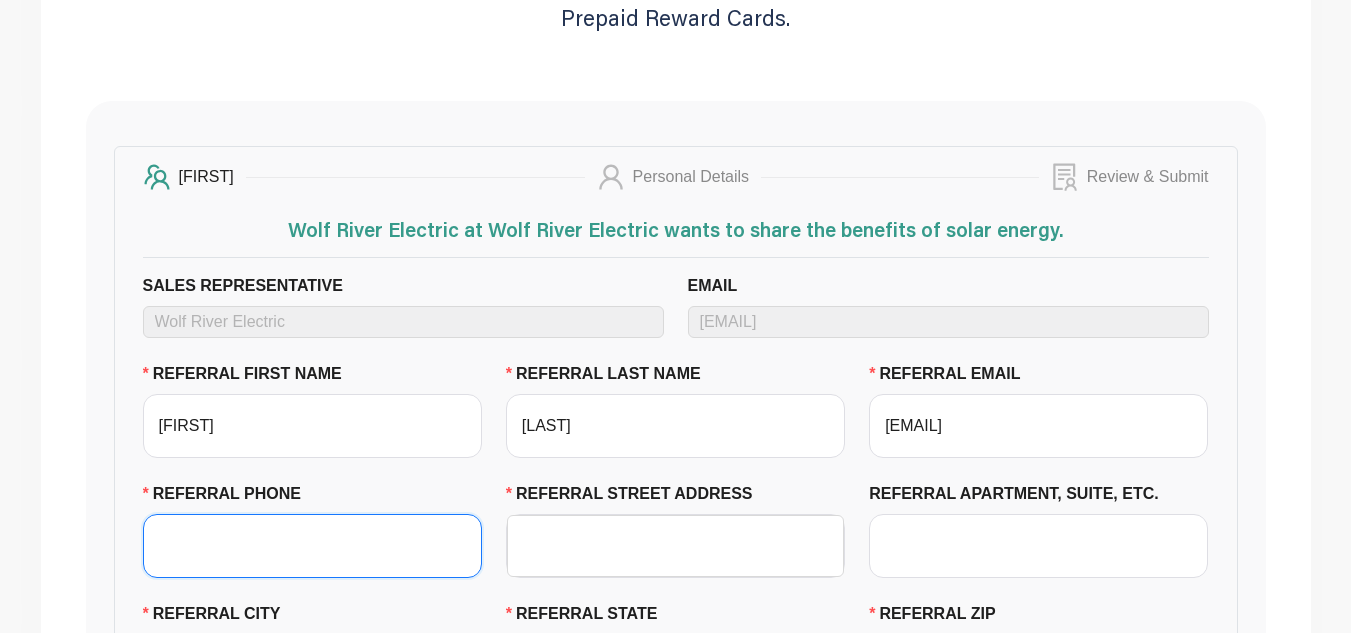click on "REFERRAL PHONE" at bounding box center [312, 546] 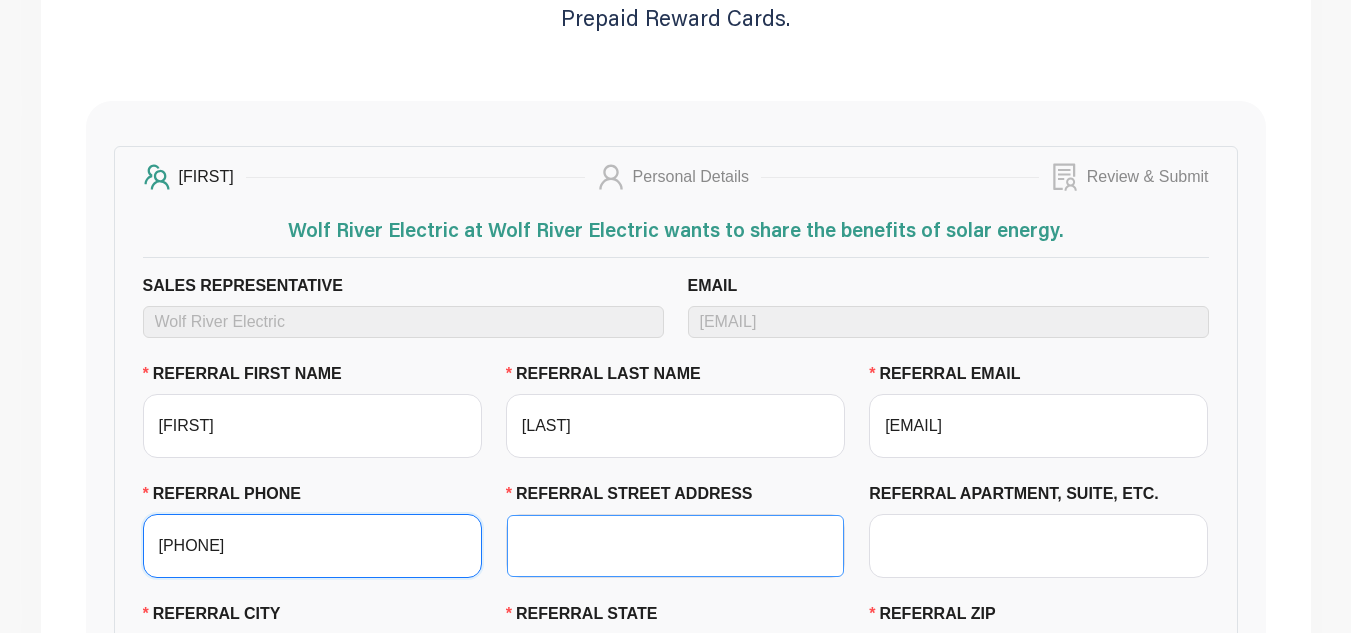 type on "[PHONE]" 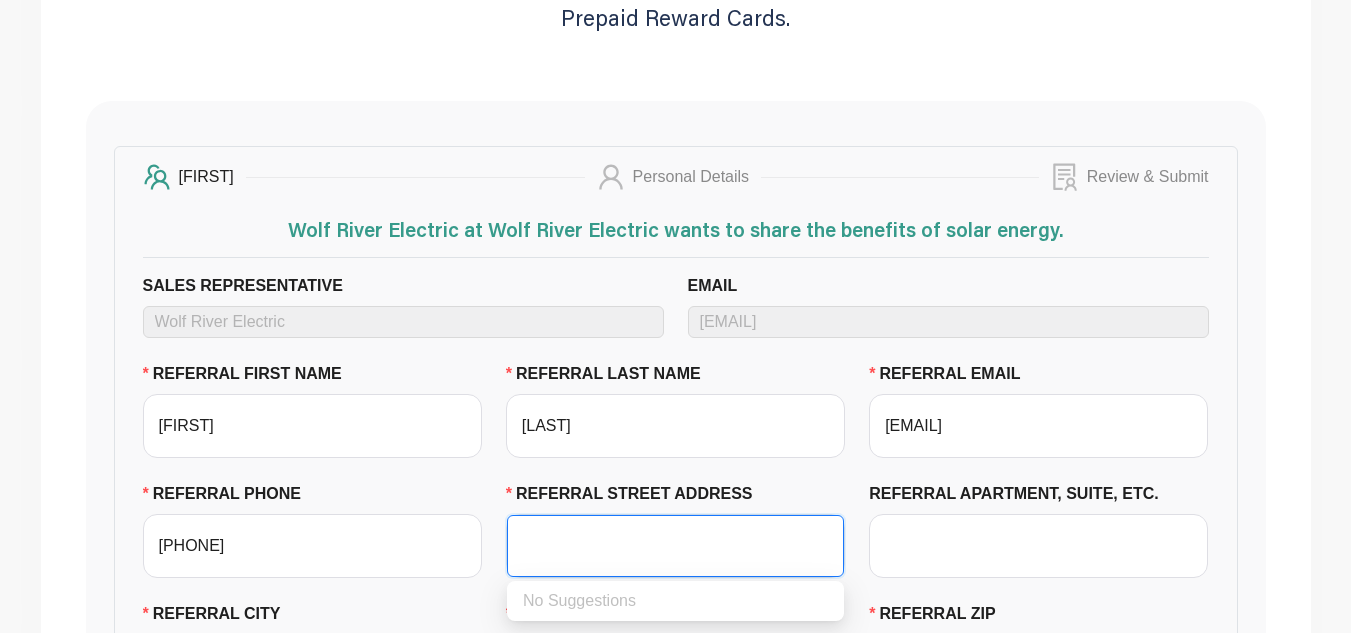 click on "REFERRAL STREET ADDRESS" at bounding box center [675, 546] 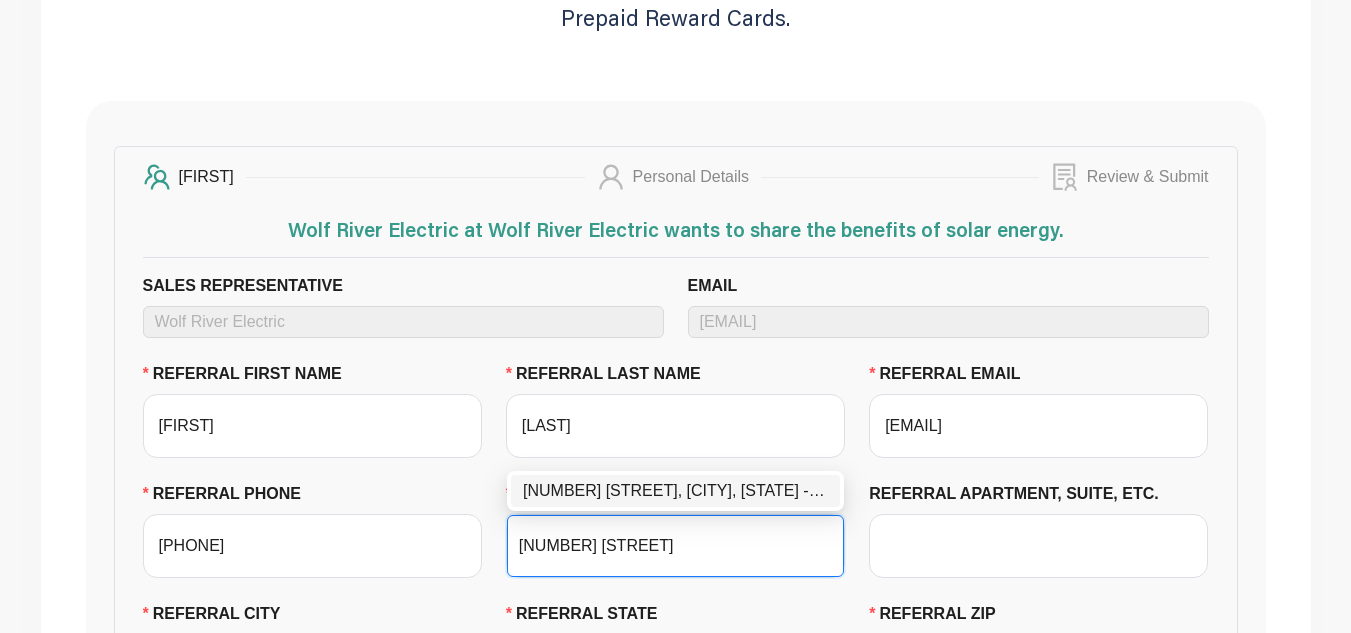 click on "[NUMBER] [STREET], [CITY], [STATE] - [ZIP]" at bounding box center [675, 491] 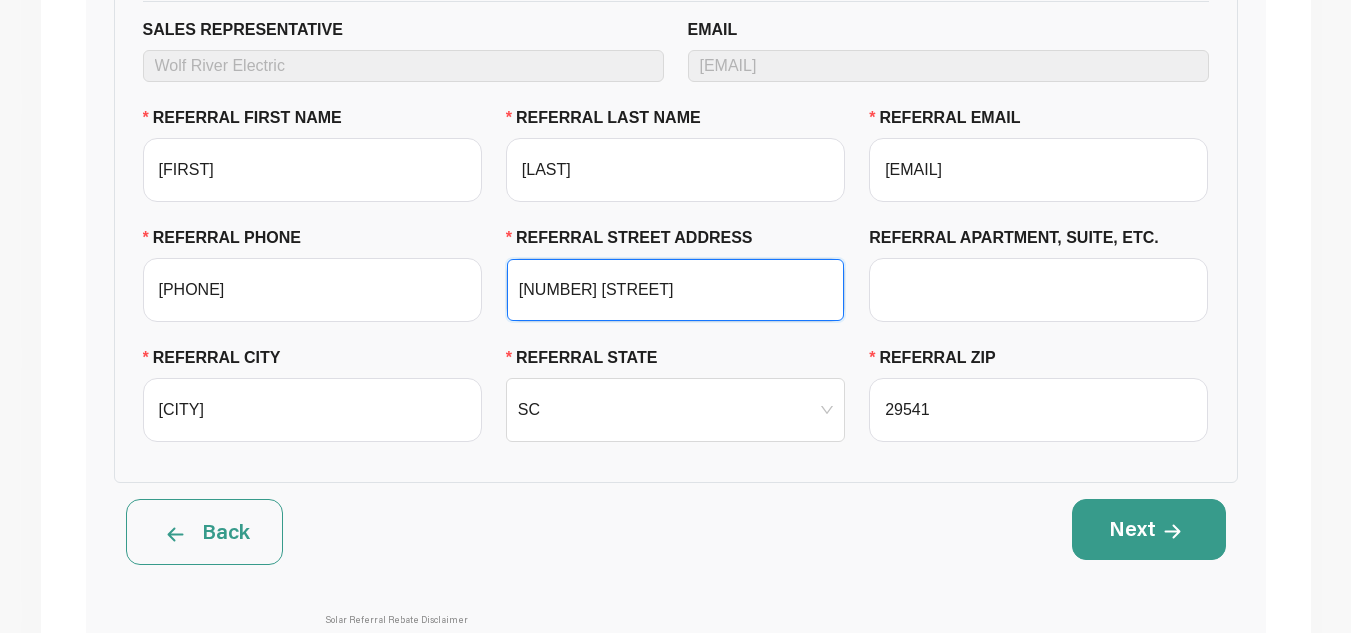 scroll, scrollTop: 662, scrollLeft: 0, axis: vertical 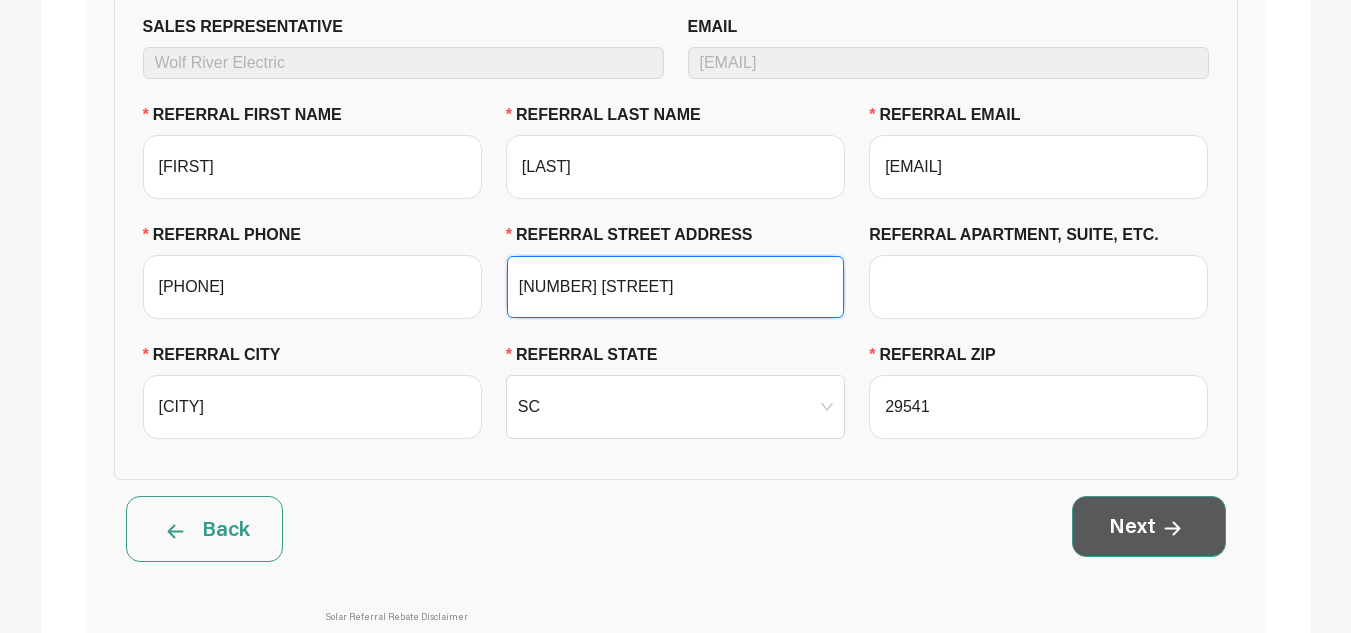 type on "[NUMBER] [STREET]" 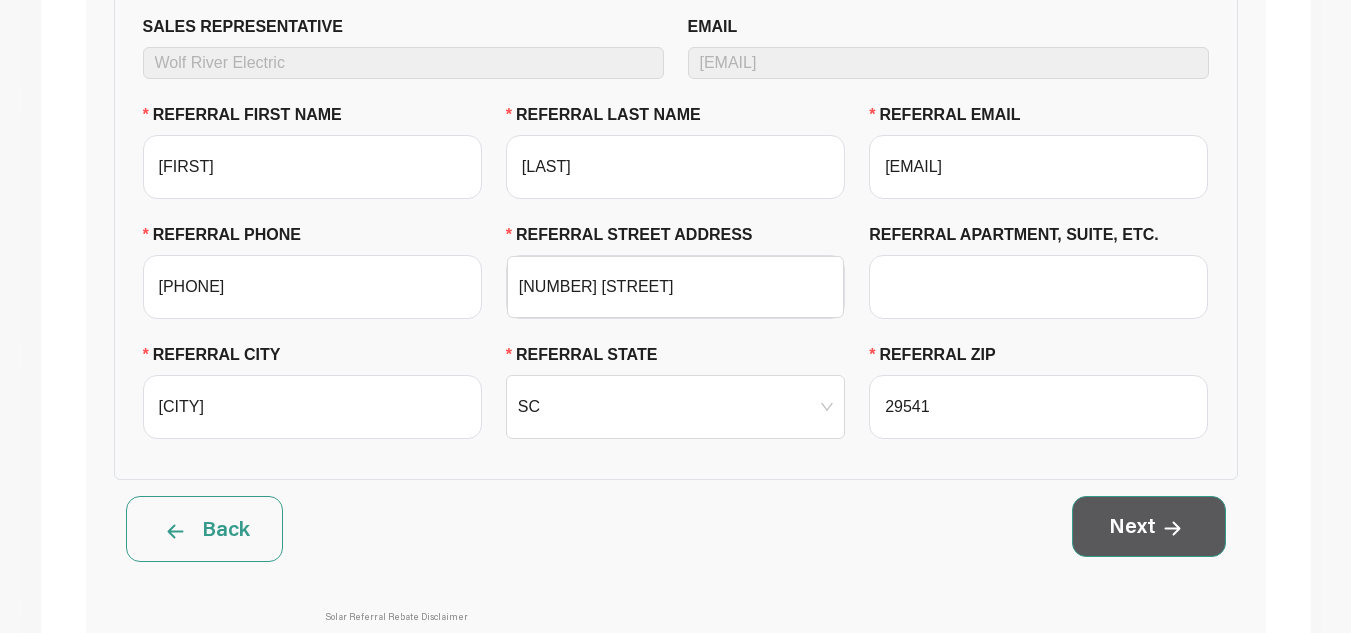 click on "Next" at bounding box center [1149, 526] 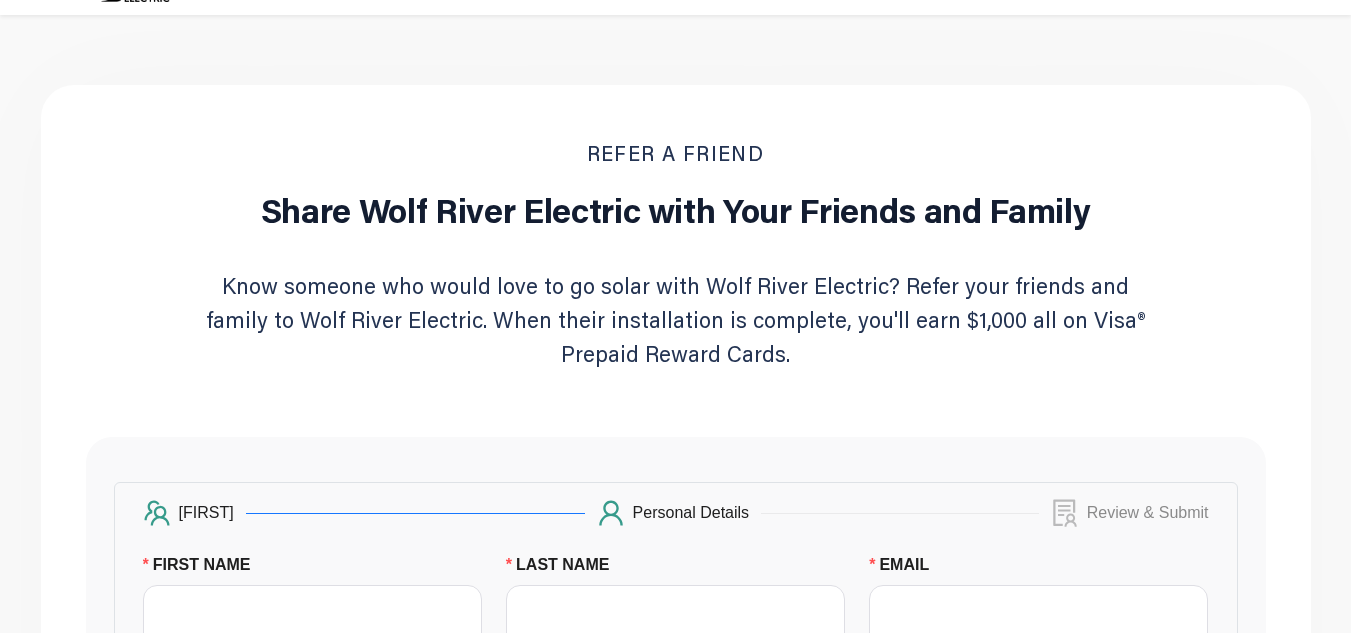 scroll, scrollTop: 0, scrollLeft: 0, axis: both 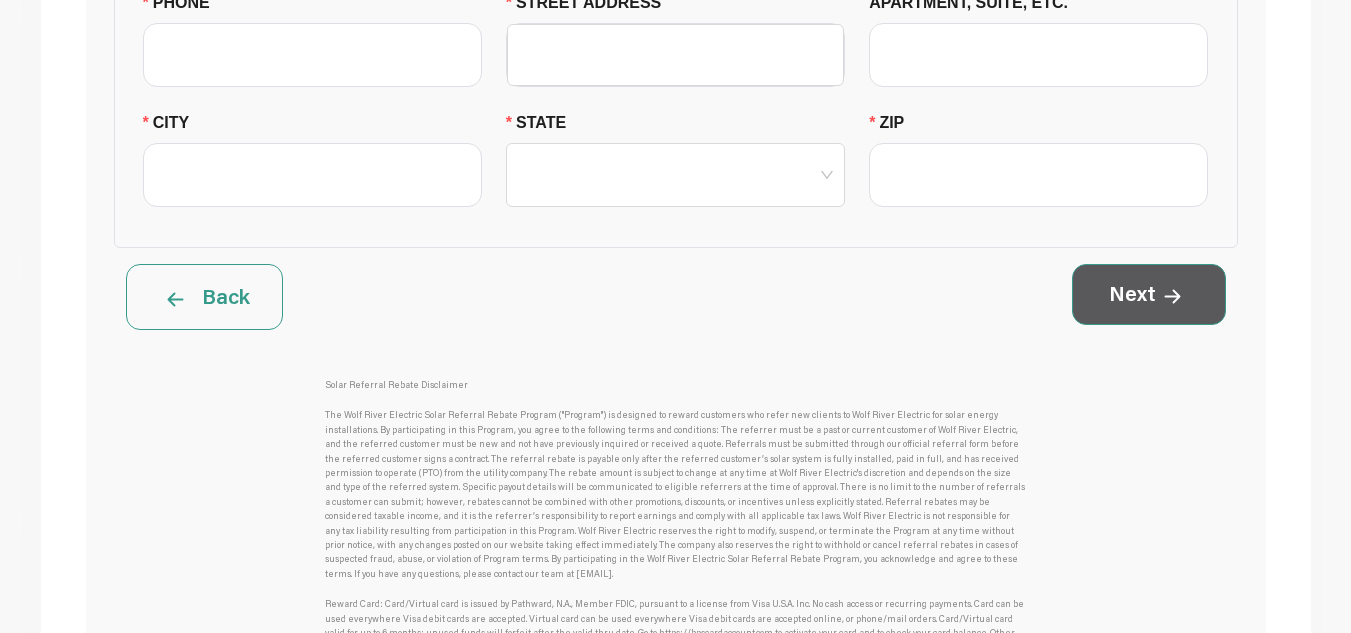 click on "Next" at bounding box center (1149, 294) 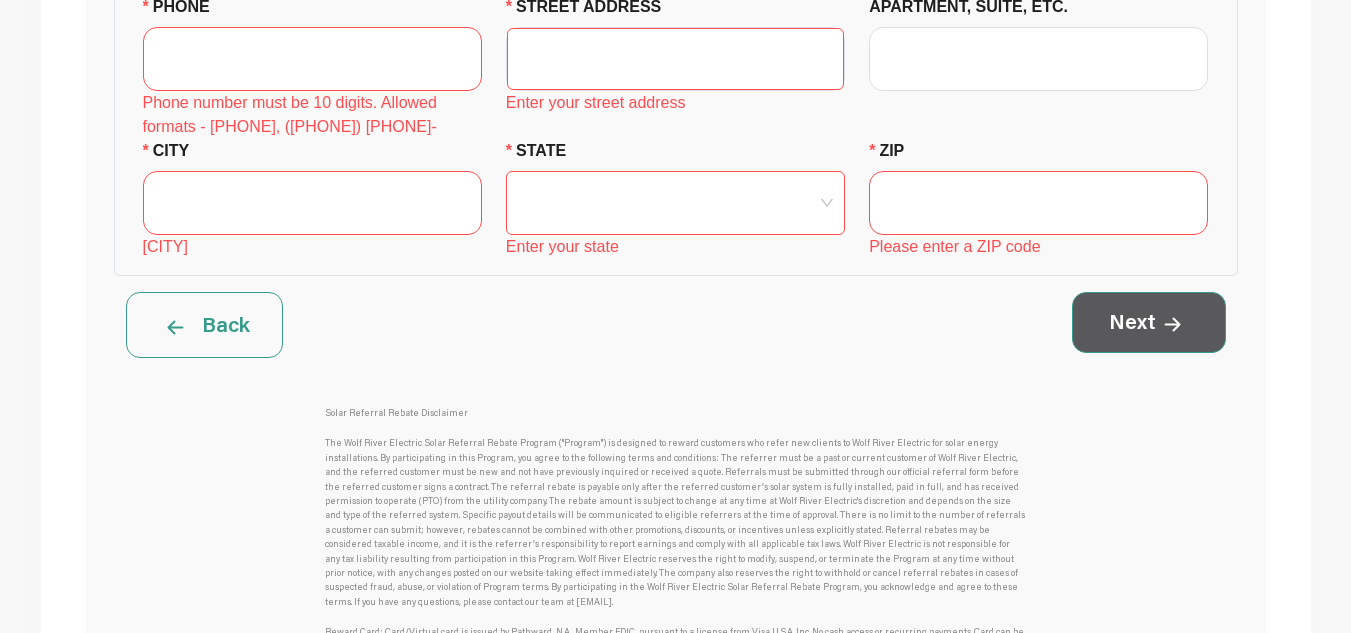 scroll, scrollTop: 797, scrollLeft: 0, axis: vertical 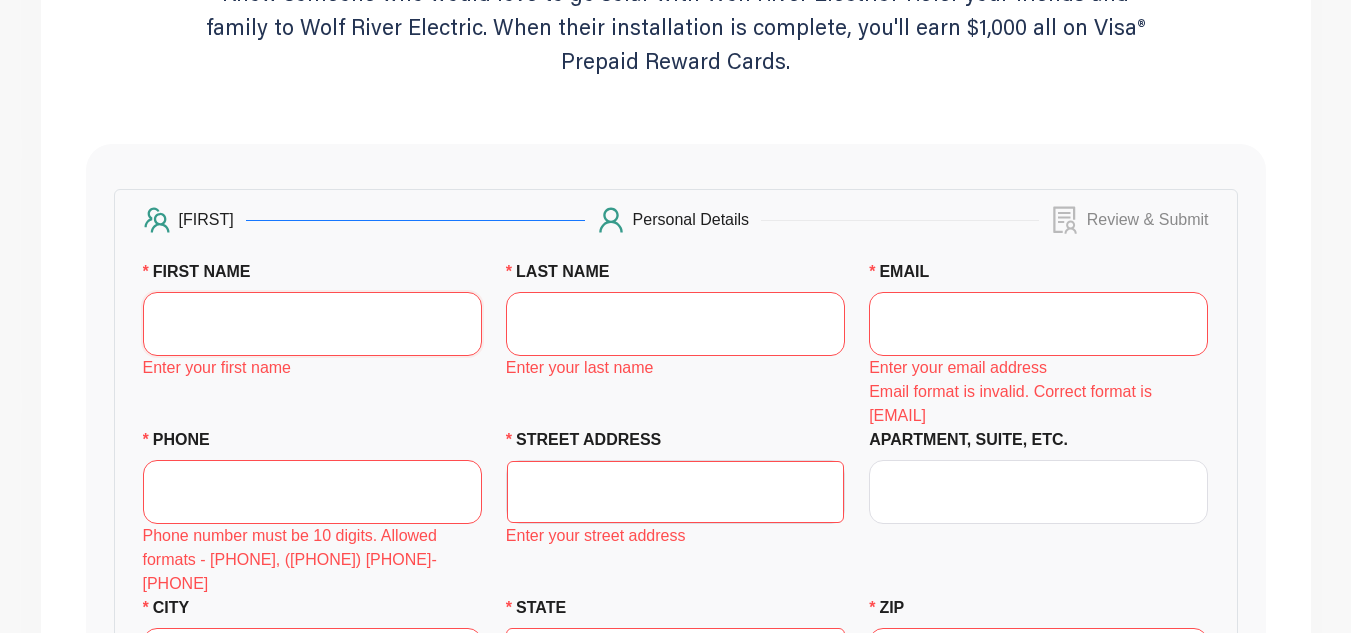 click on "FIRST NAME" at bounding box center (312, 324) 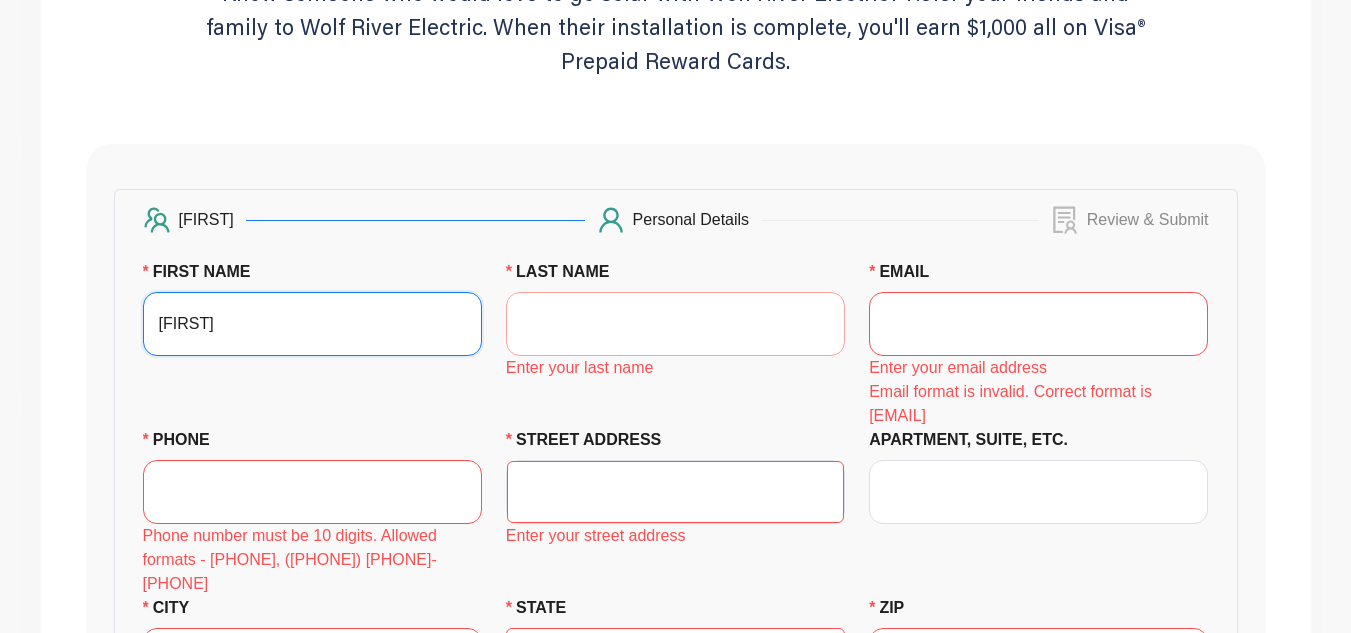 type on "[FIRST]" 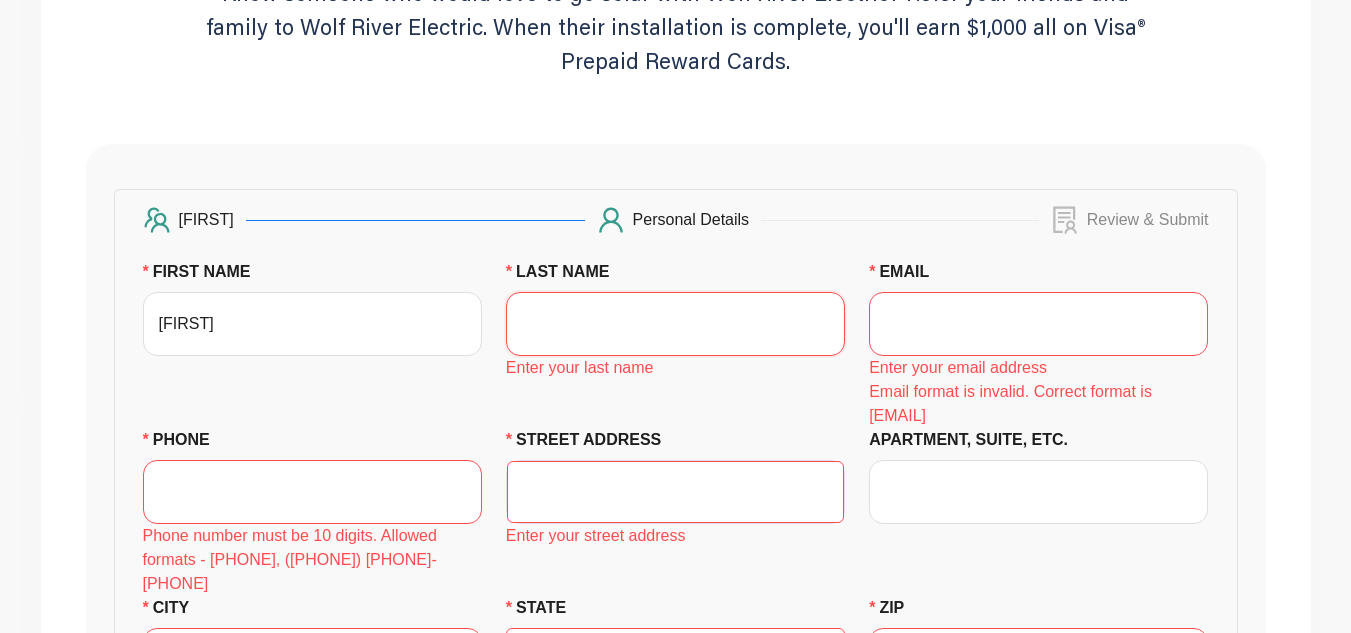 click on "LAST NAME" at bounding box center [675, 324] 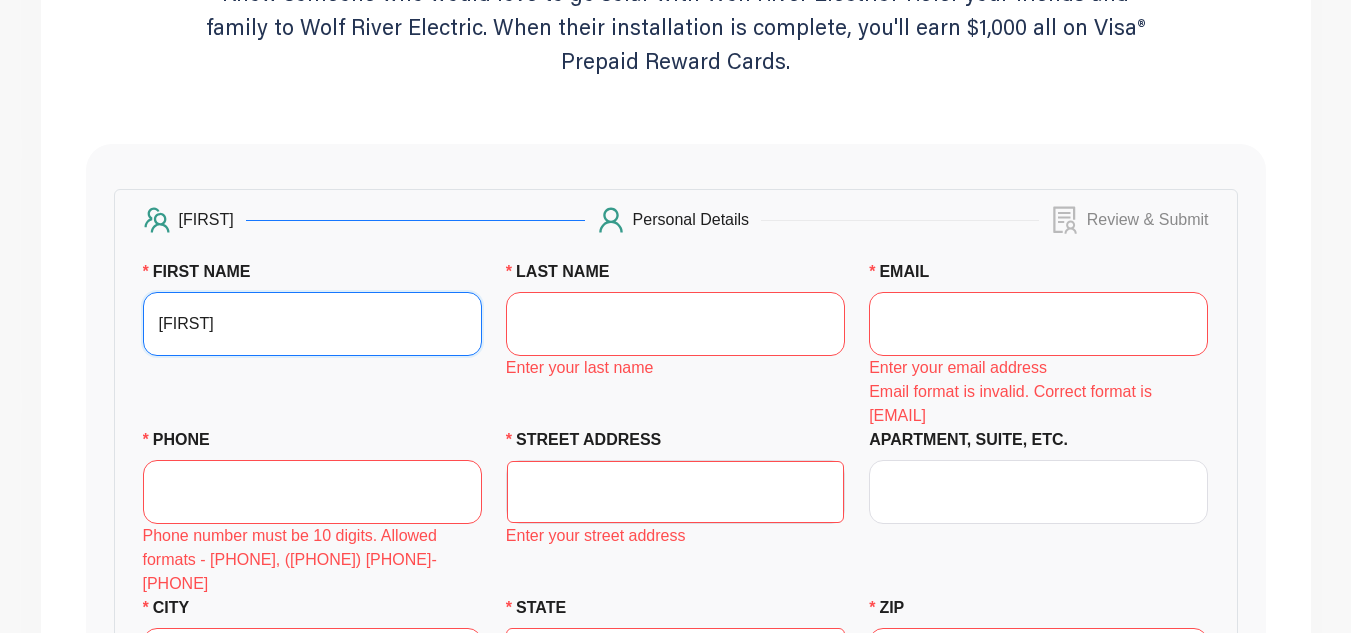 click on "[FIRST]" at bounding box center (312, 324) 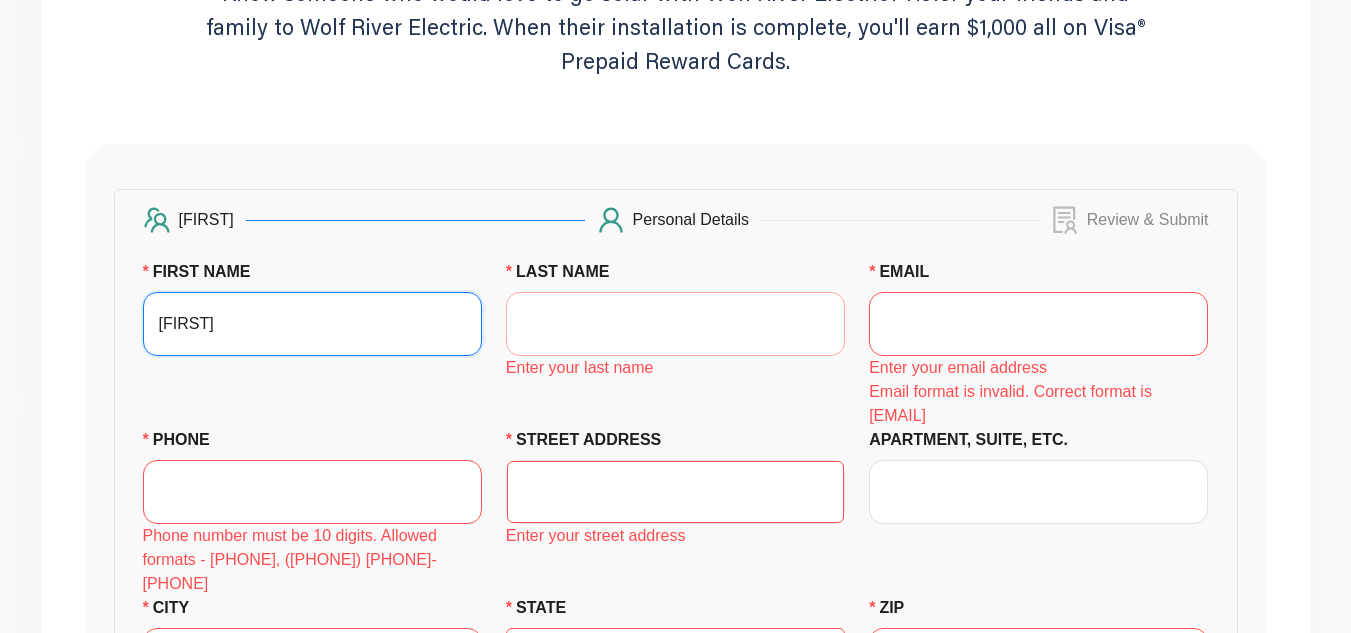 type on "[FIRST]" 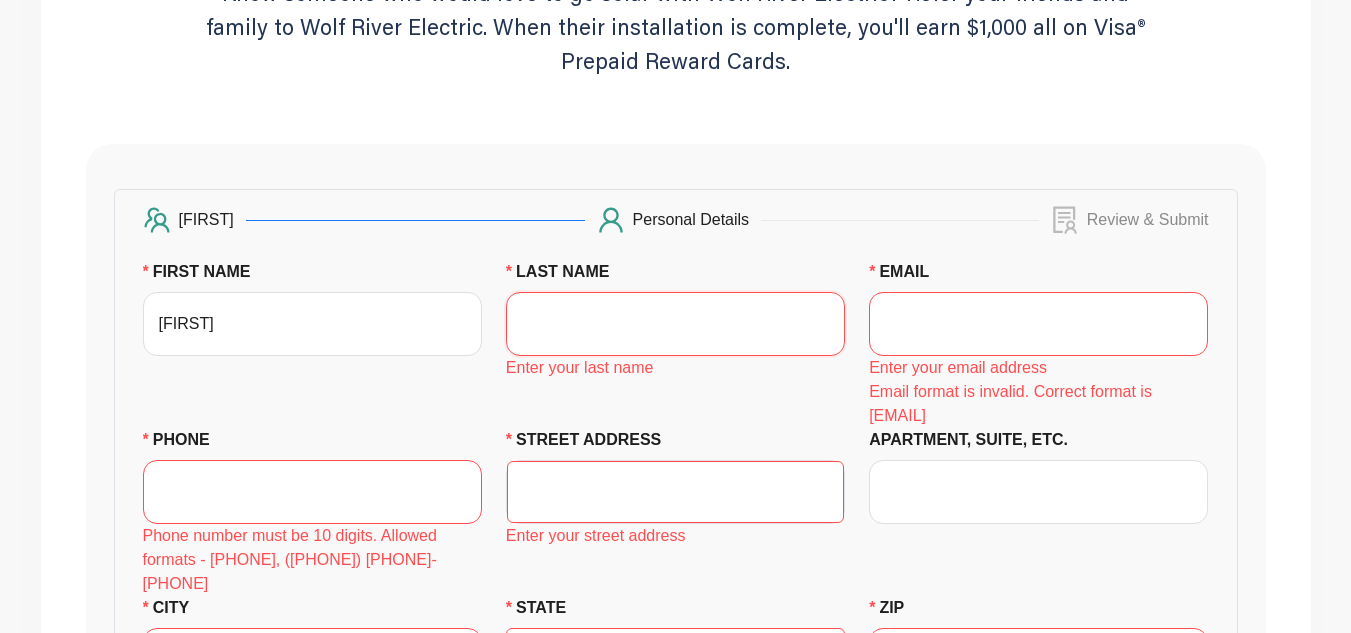 click on "LAST NAME" at bounding box center (675, 324) 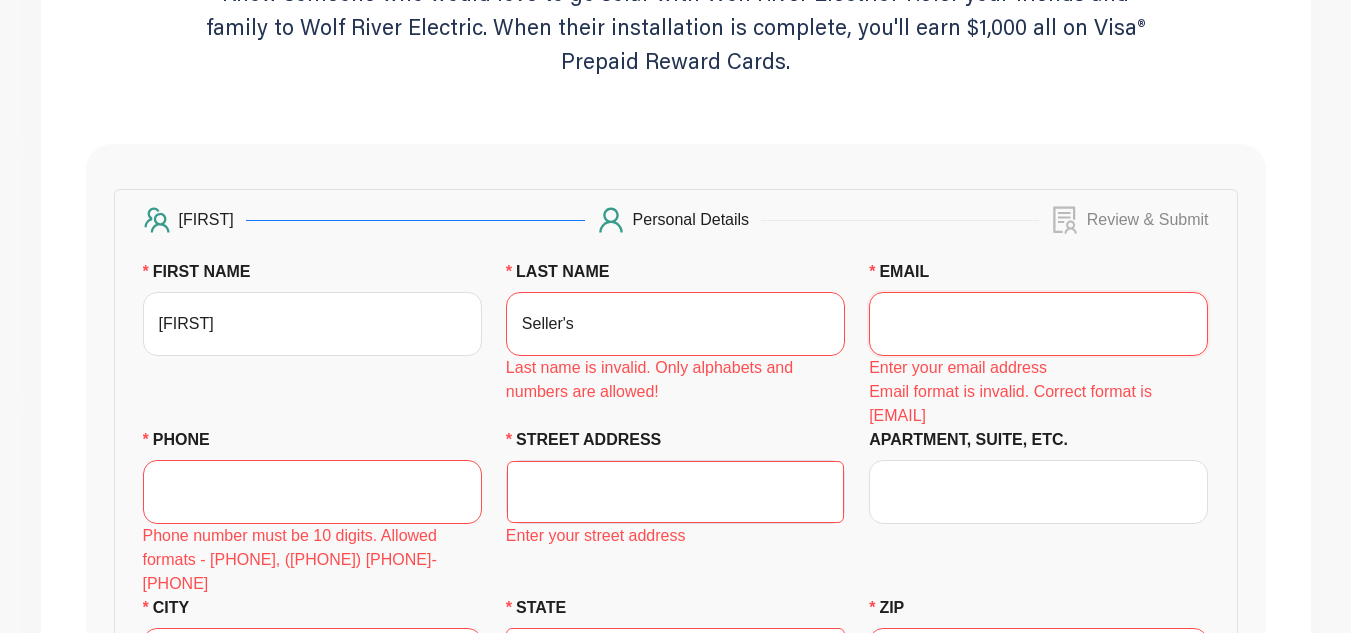 click on "EMAIL" at bounding box center [1038, 324] 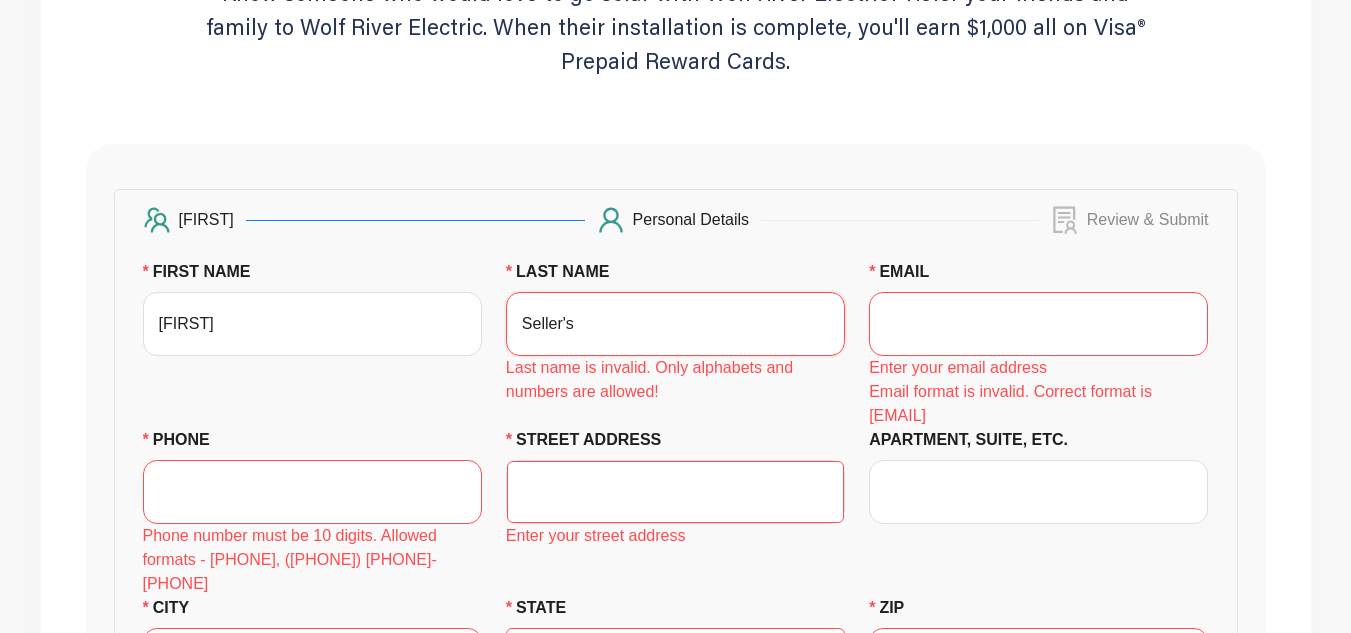 click on "Seller's" at bounding box center [675, 324] 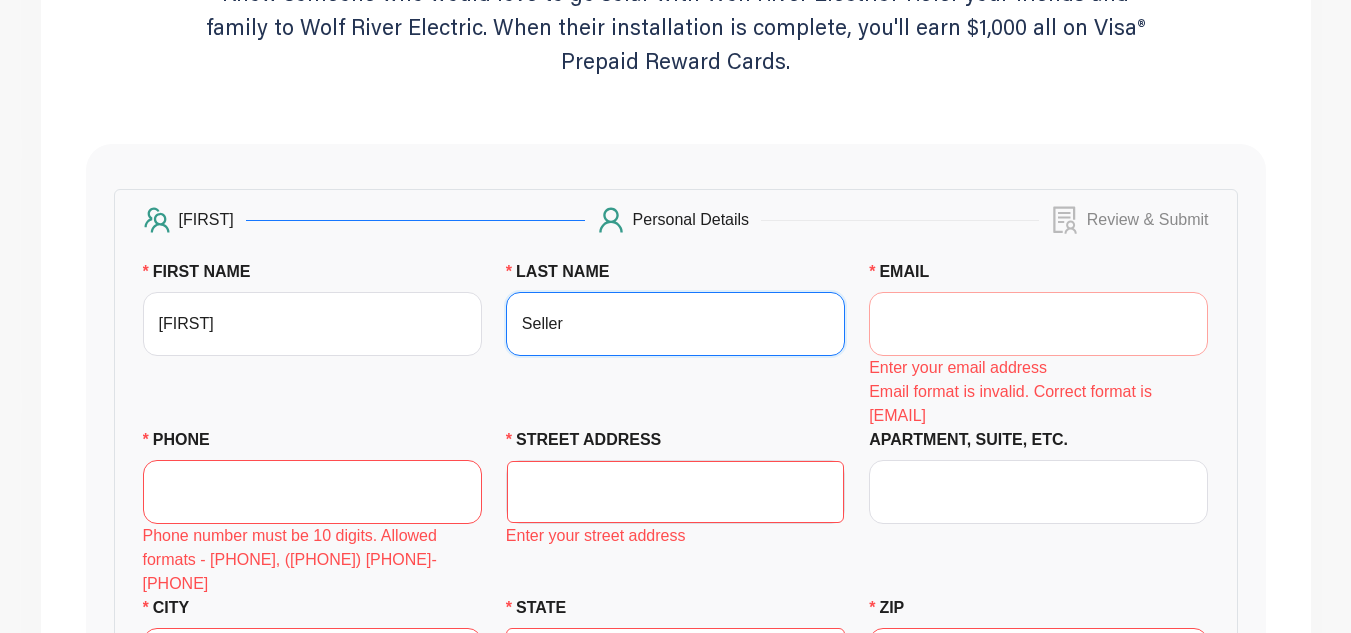 type on "Seller" 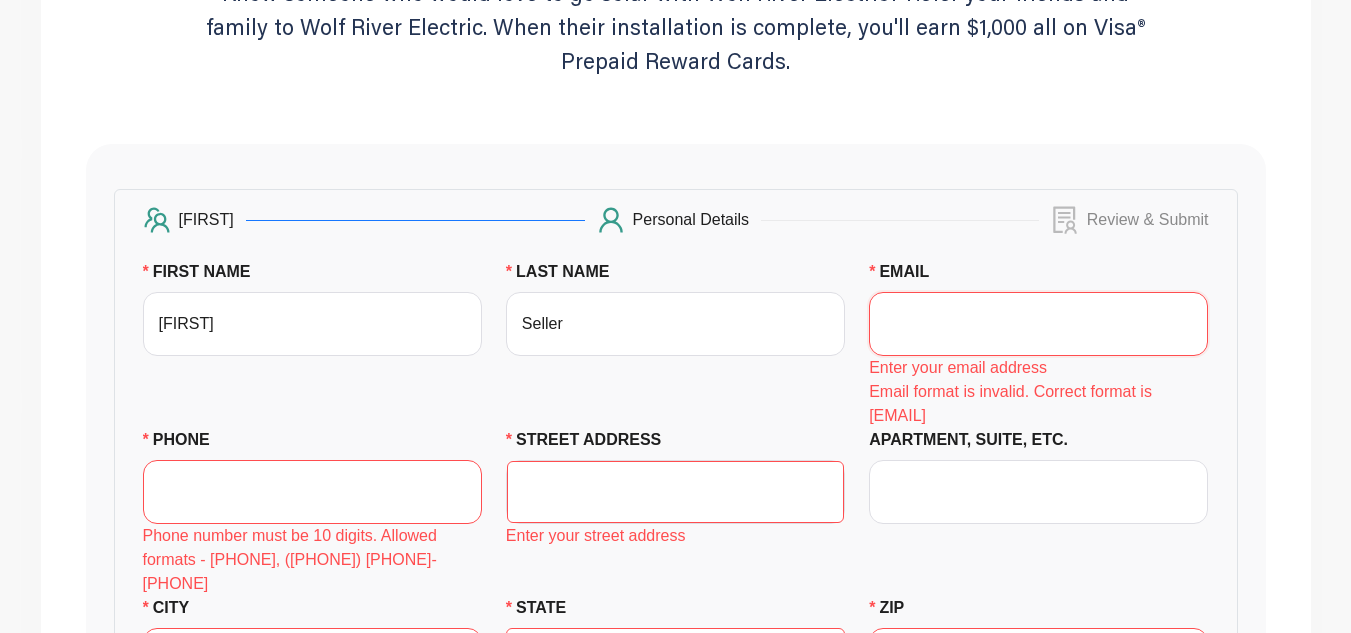 click on "EMAIL" at bounding box center [1038, 324] 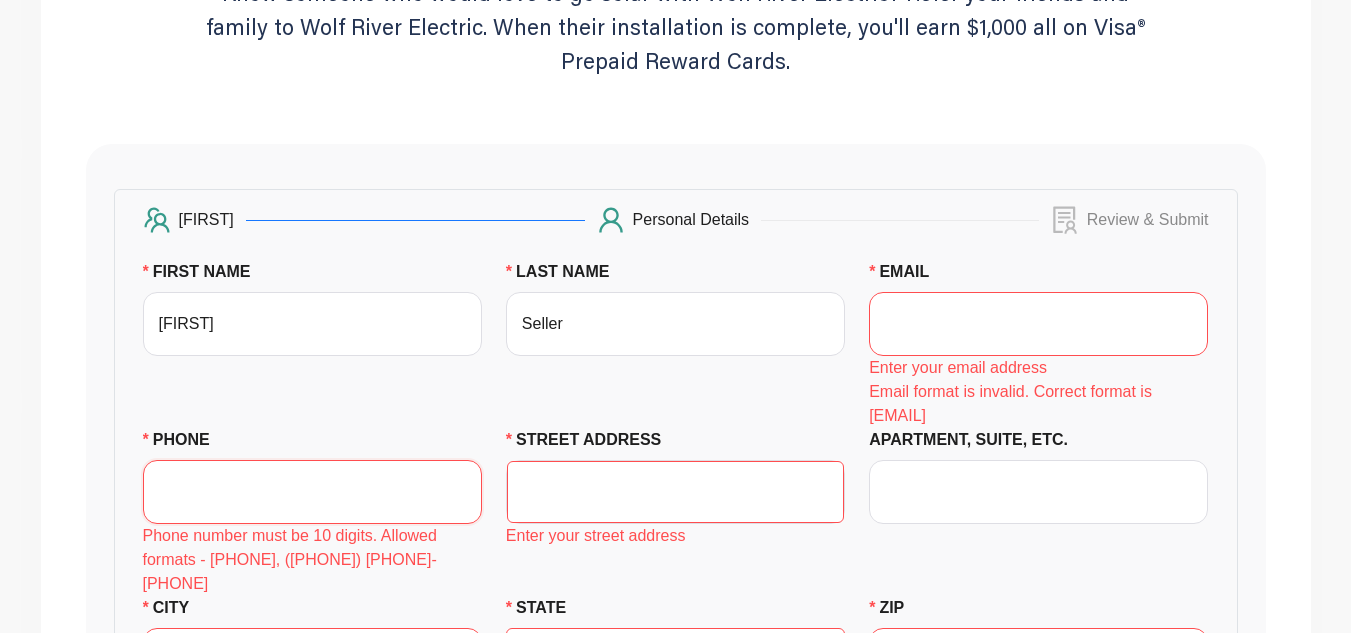 click on "PHONE" at bounding box center [312, 492] 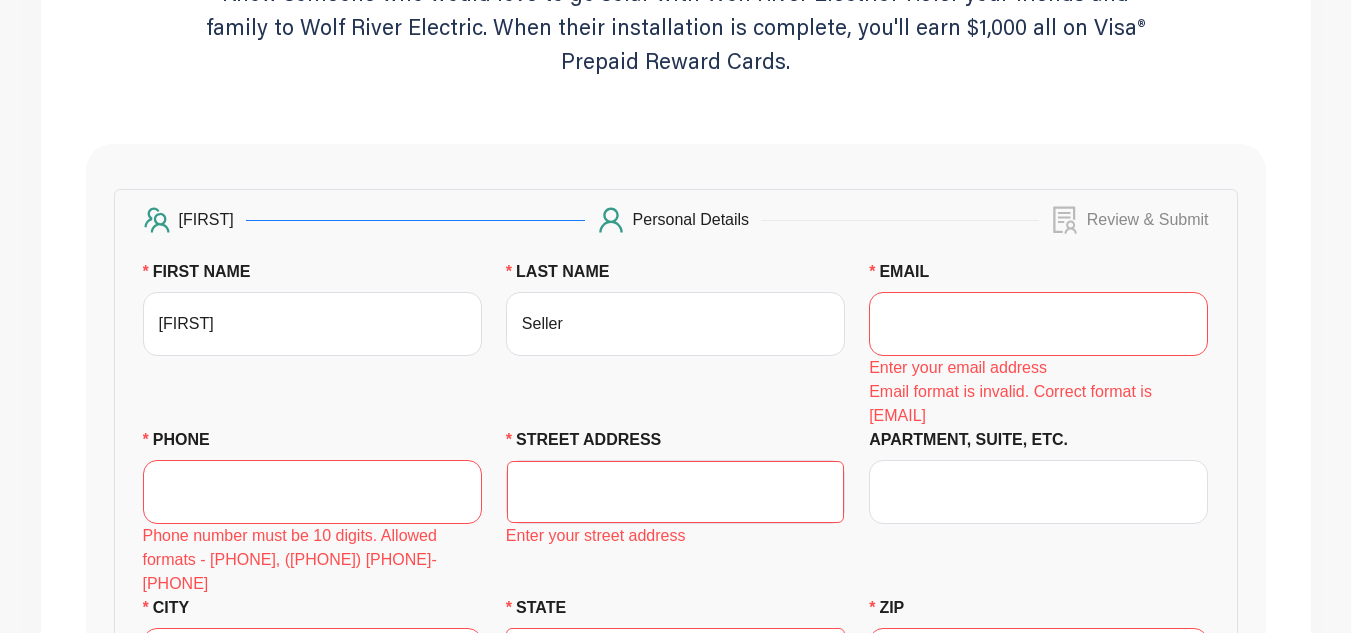 click on "FIRST NAME [FIRST] LAST NAME [LAST] EMAIL [EMAIL] PHONE [PHONE] STREET ADDRESS [STREET] Apartment, Suite, etc. [APARTMENT] CITY [CITY] STATE [STATE] ZIP [ZIP] Back Next Solar Referral Rebate Disclaimer" at bounding box center [676, 536] 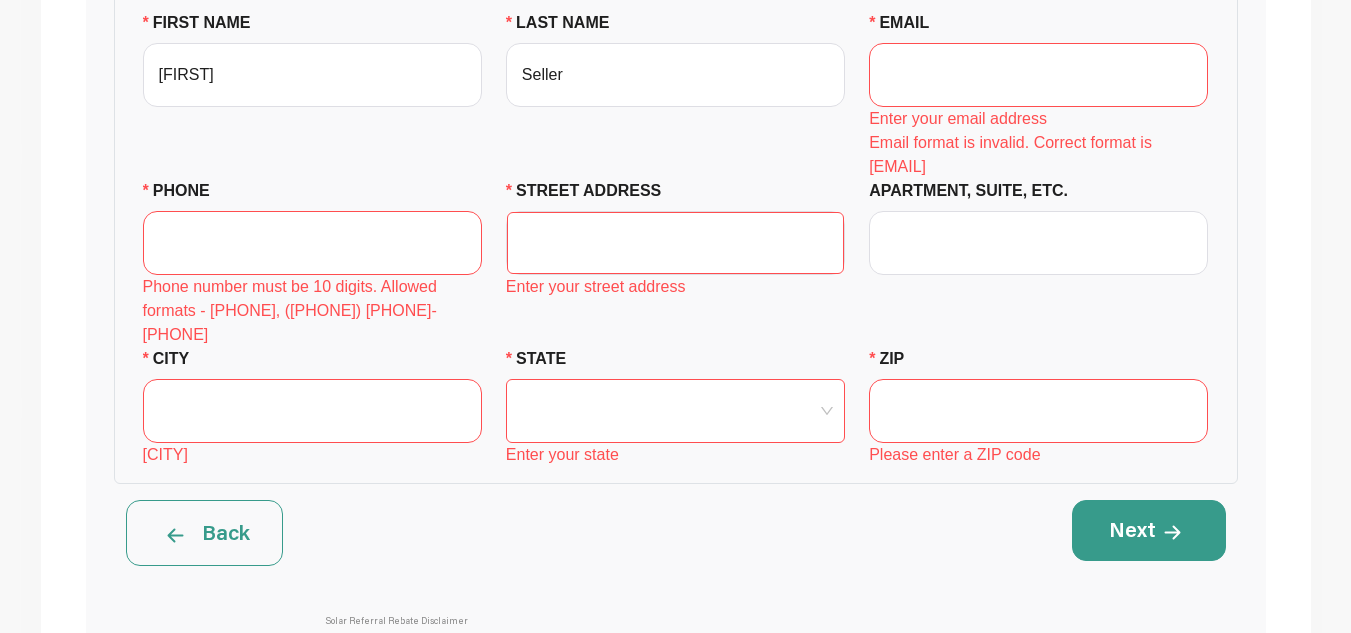 scroll, scrollTop: 613, scrollLeft: 0, axis: vertical 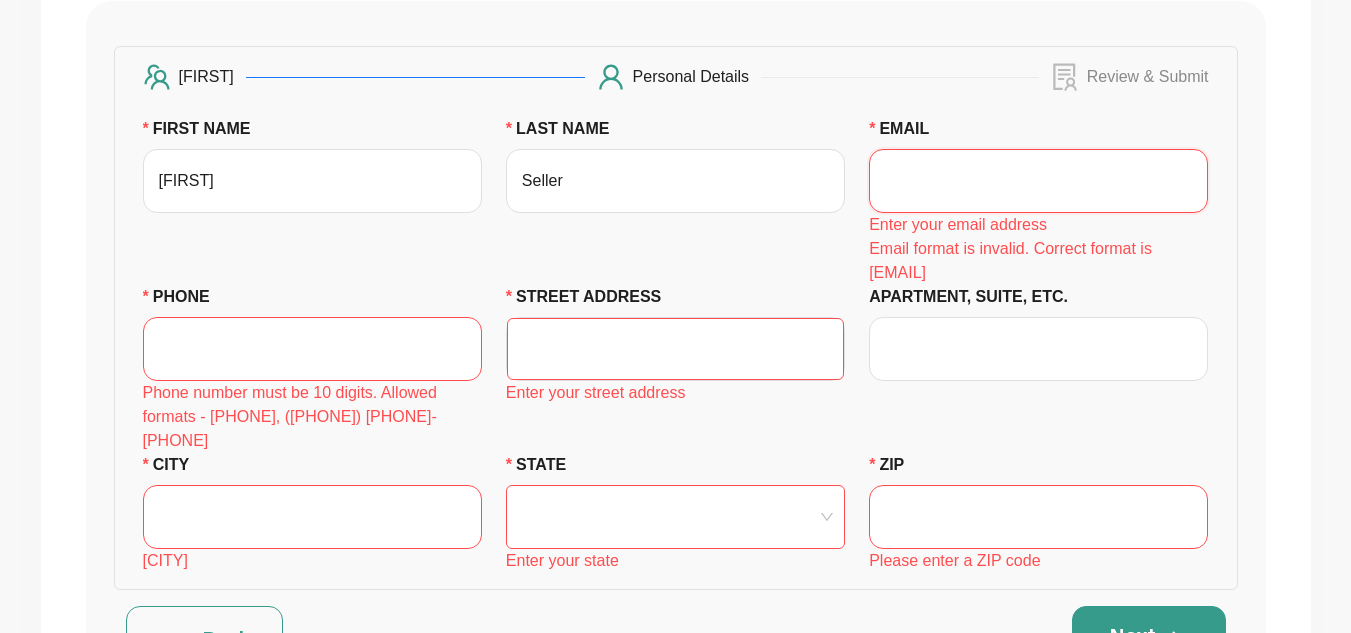 click on "EMAIL" at bounding box center (1038, 181) 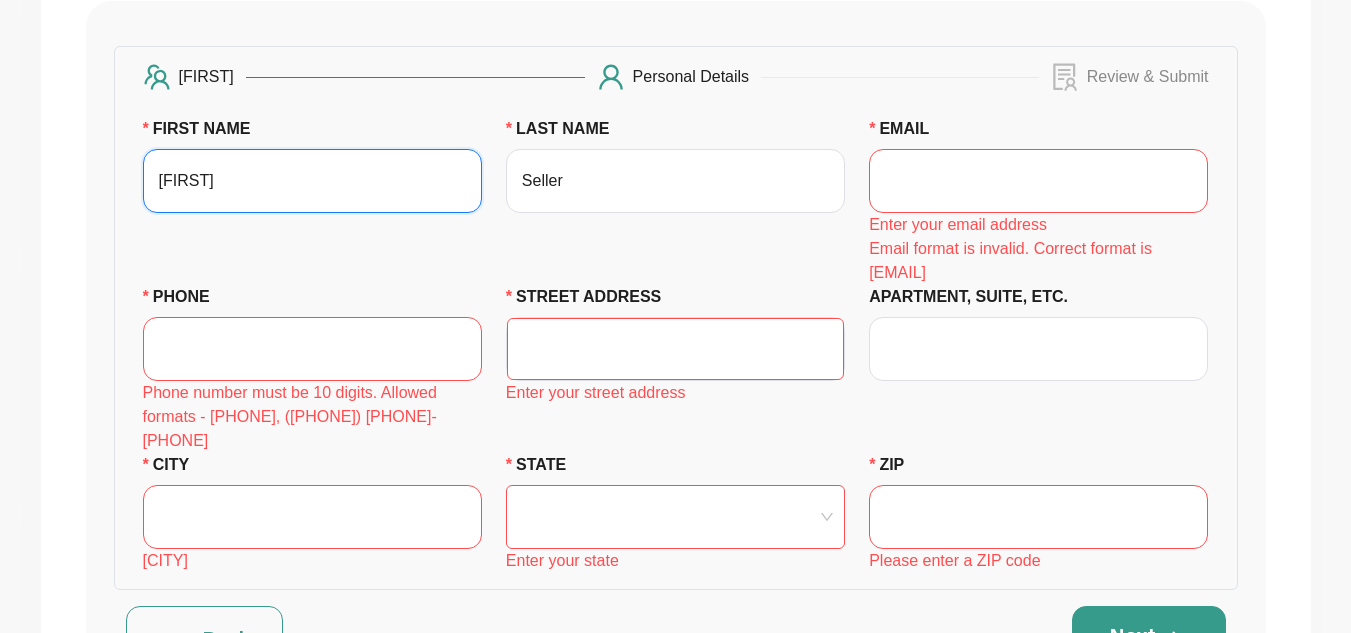 click on "[FIRST]" at bounding box center (312, 181) 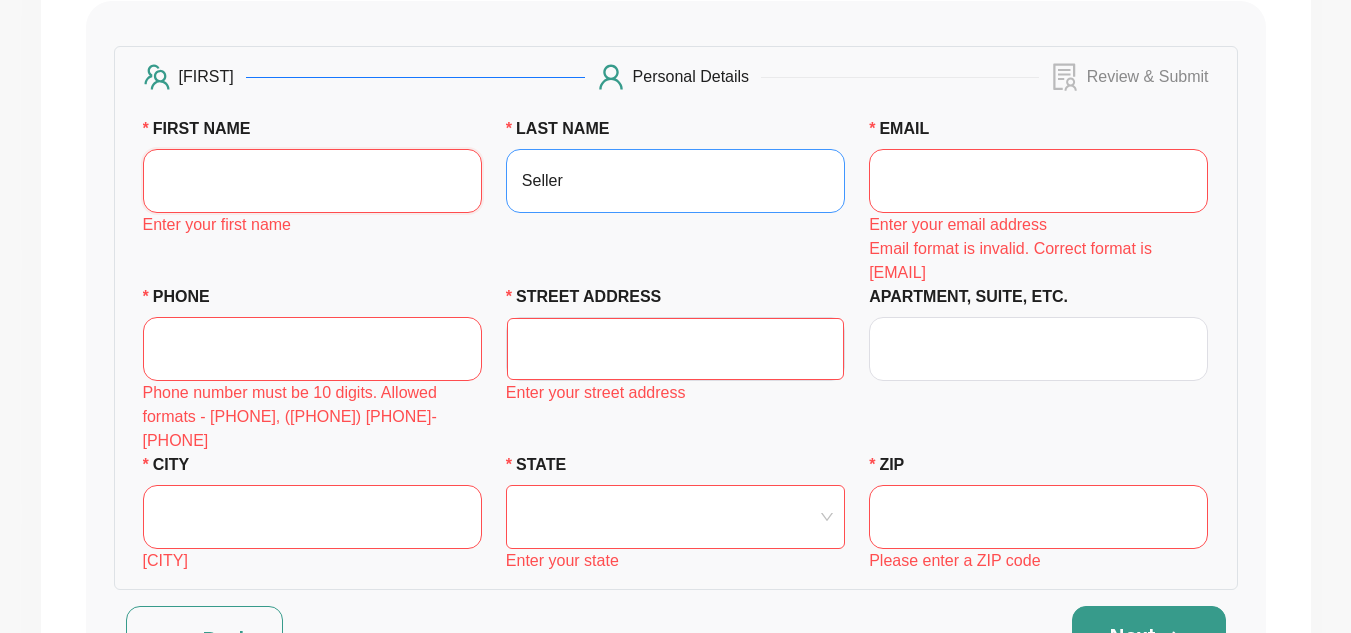 type 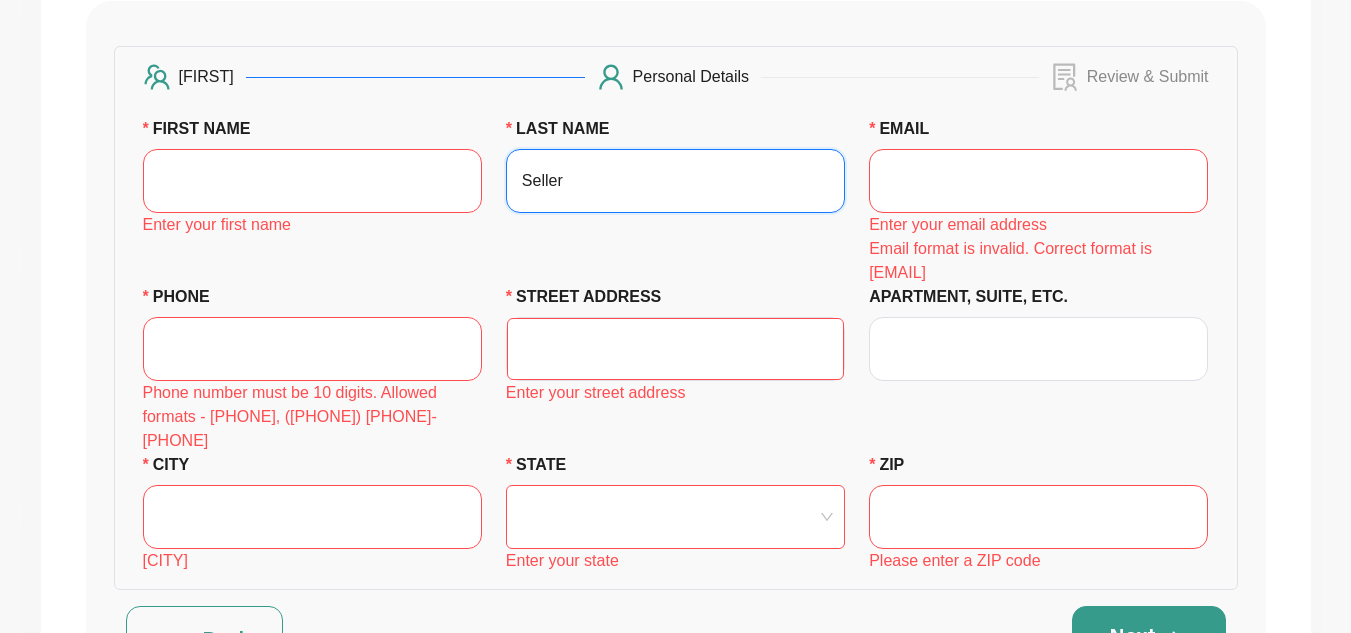 click on "Seller" at bounding box center (675, 181) 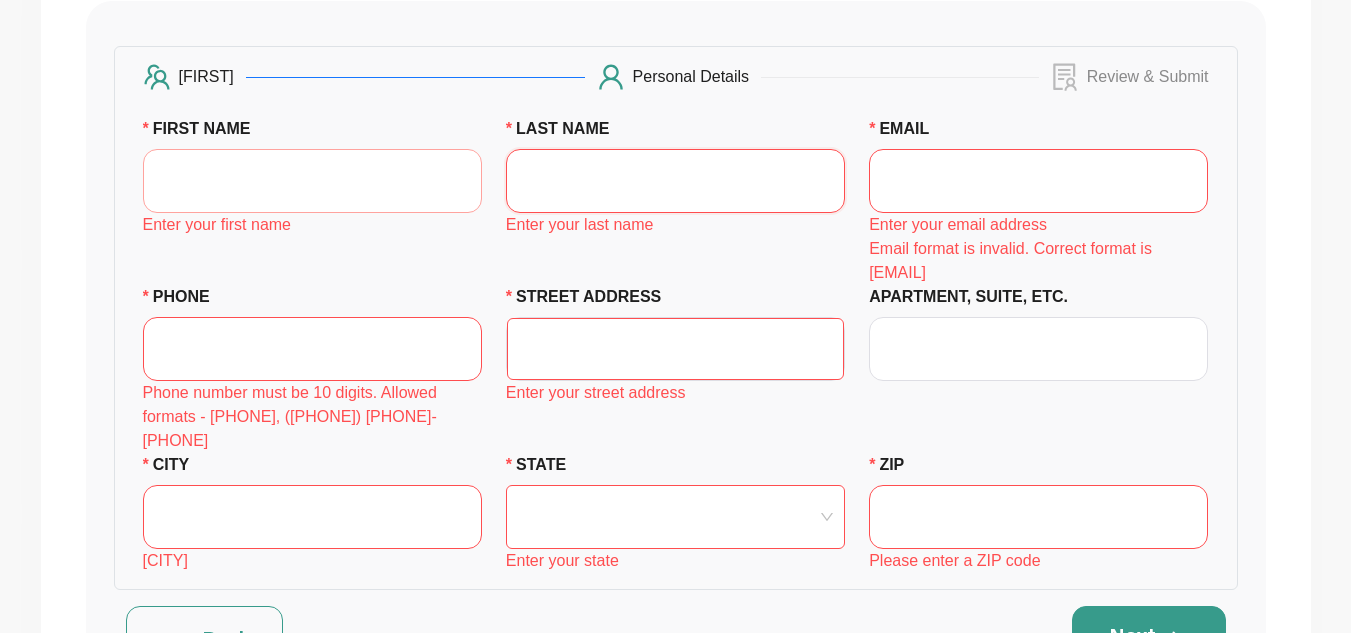 type 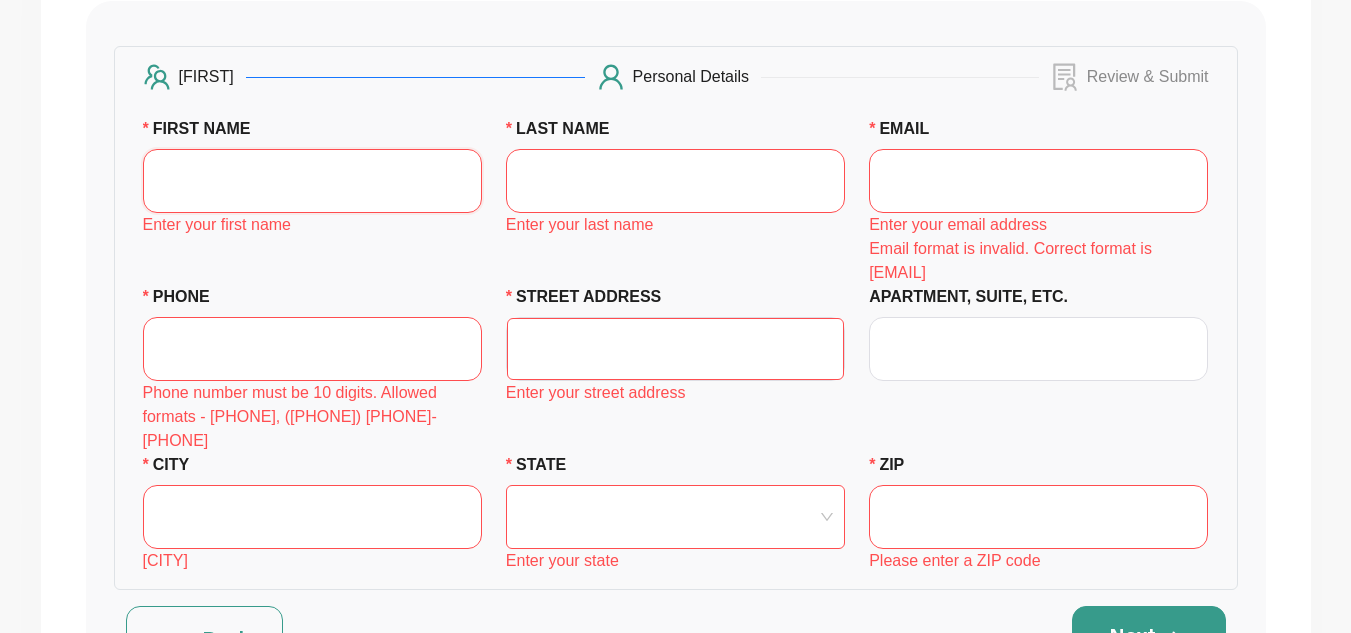 click on "FIRST NAME" at bounding box center (312, 181) 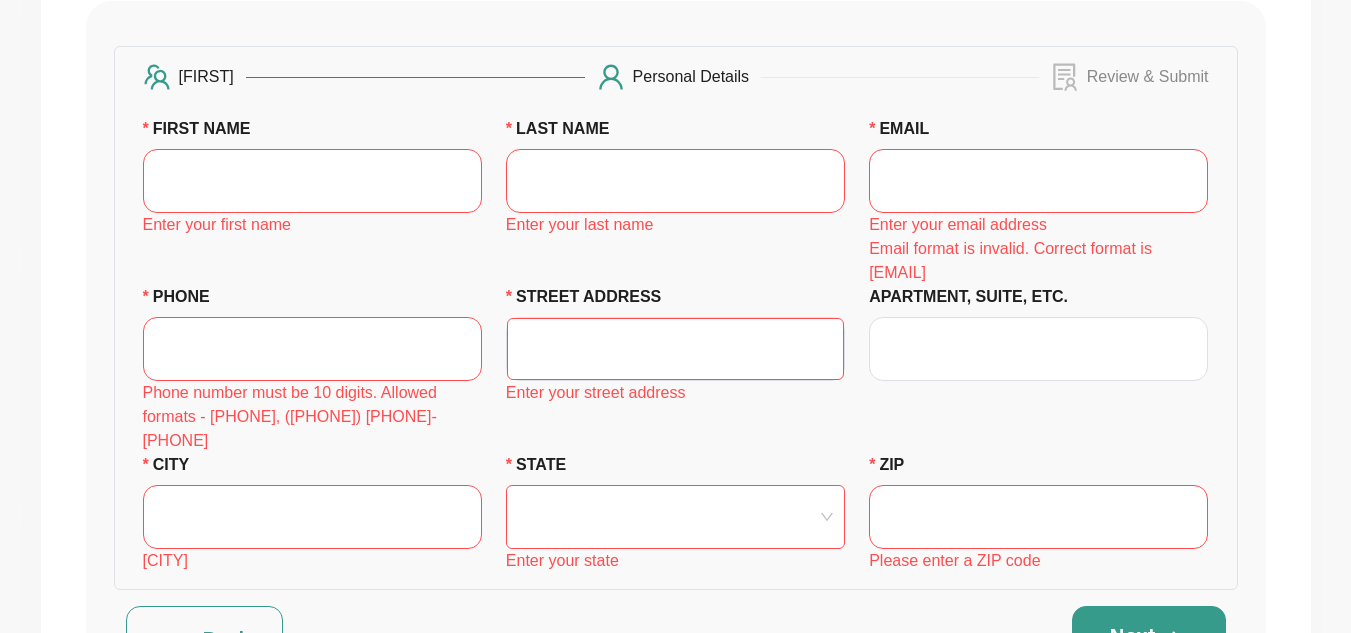 click on "FIRST NAME" at bounding box center [204, 129] 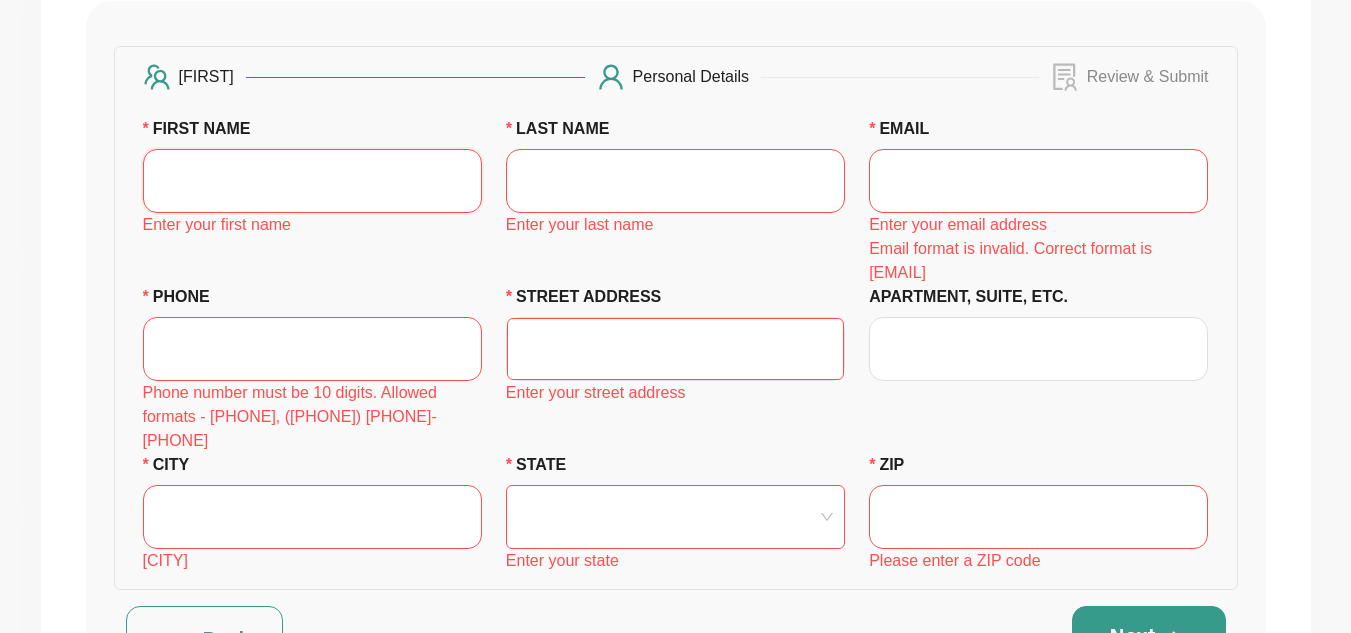click on "FIRST NAME" at bounding box center [312, 181] 